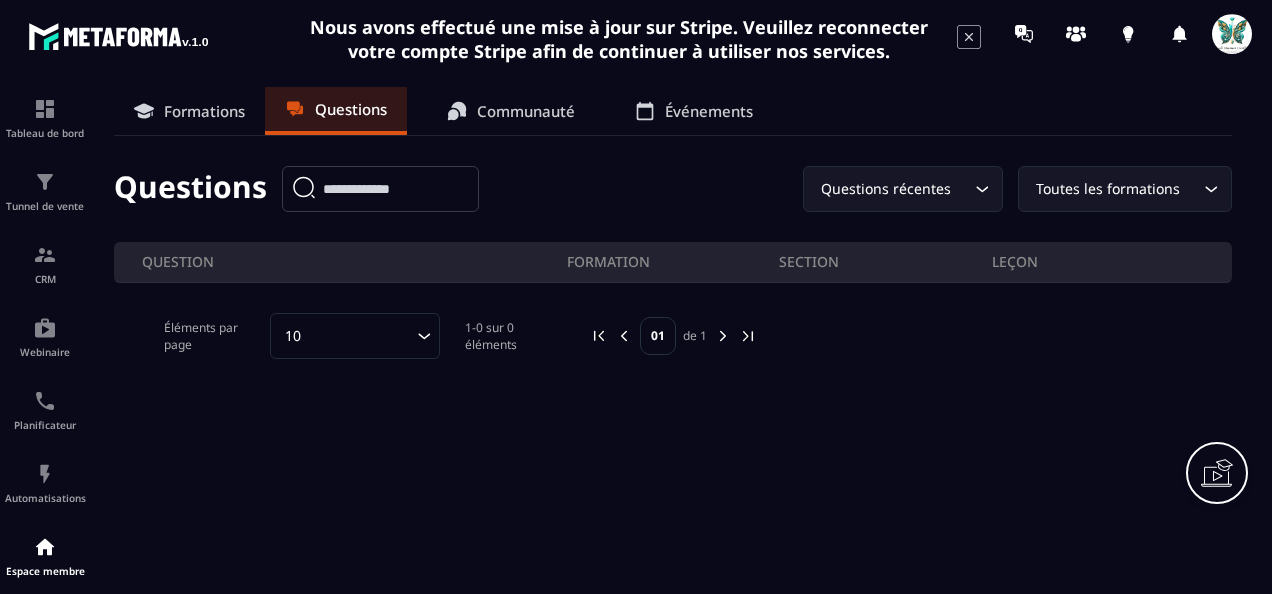 scroll, scrollTop: 0, scrollLeft: 0, axis: both 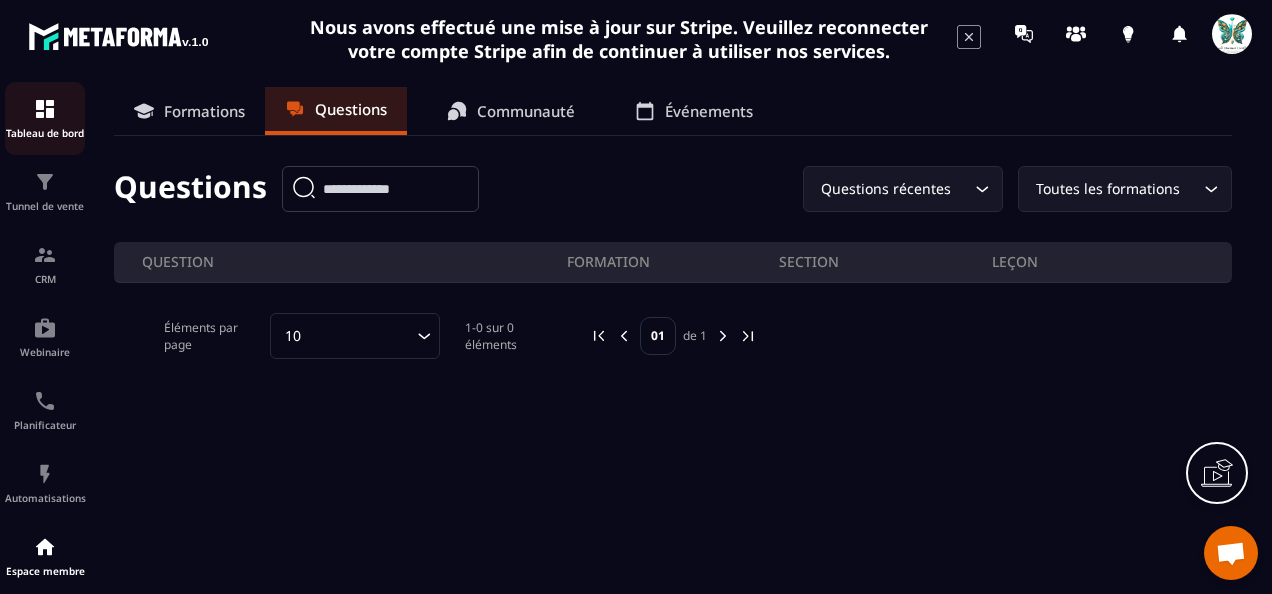 click on "Tableau de bord" at bounding box center [45, 118] 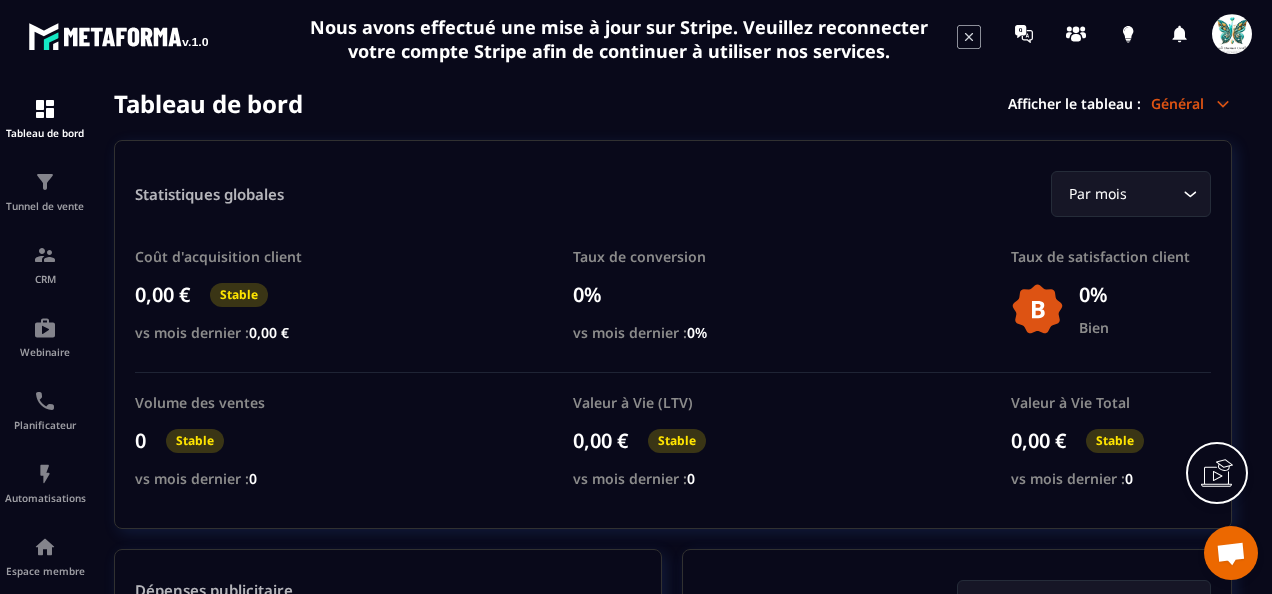 click on "Général" at bounding box center (1191, 103) 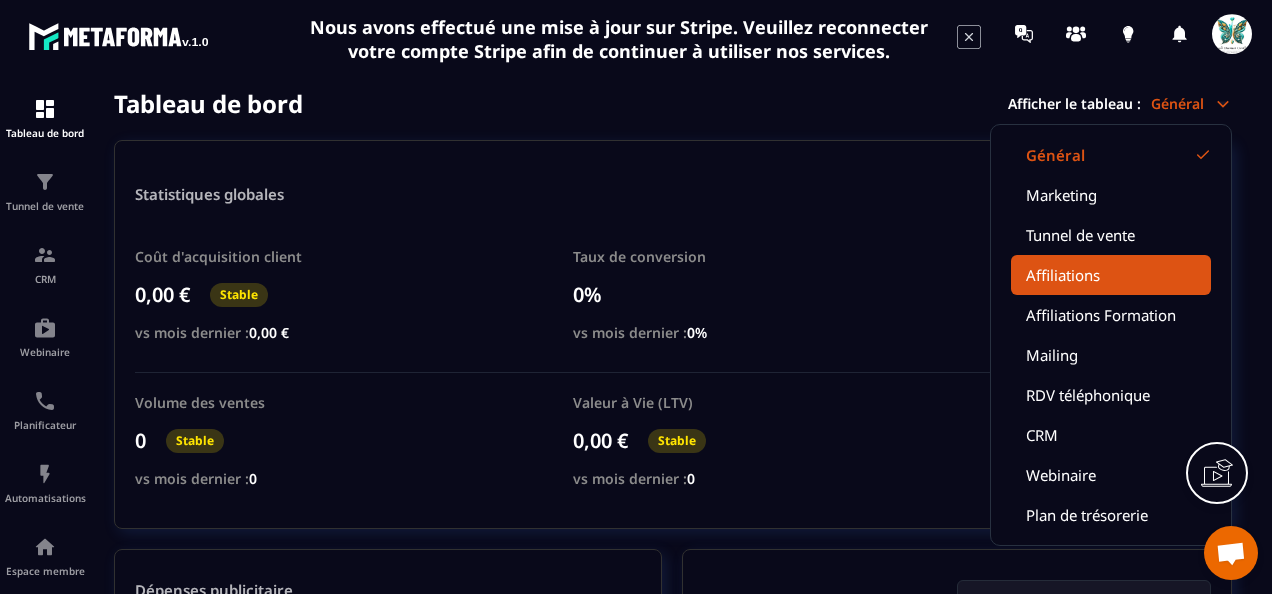 click on "Affiliations" at bounding box center [1111, 275] 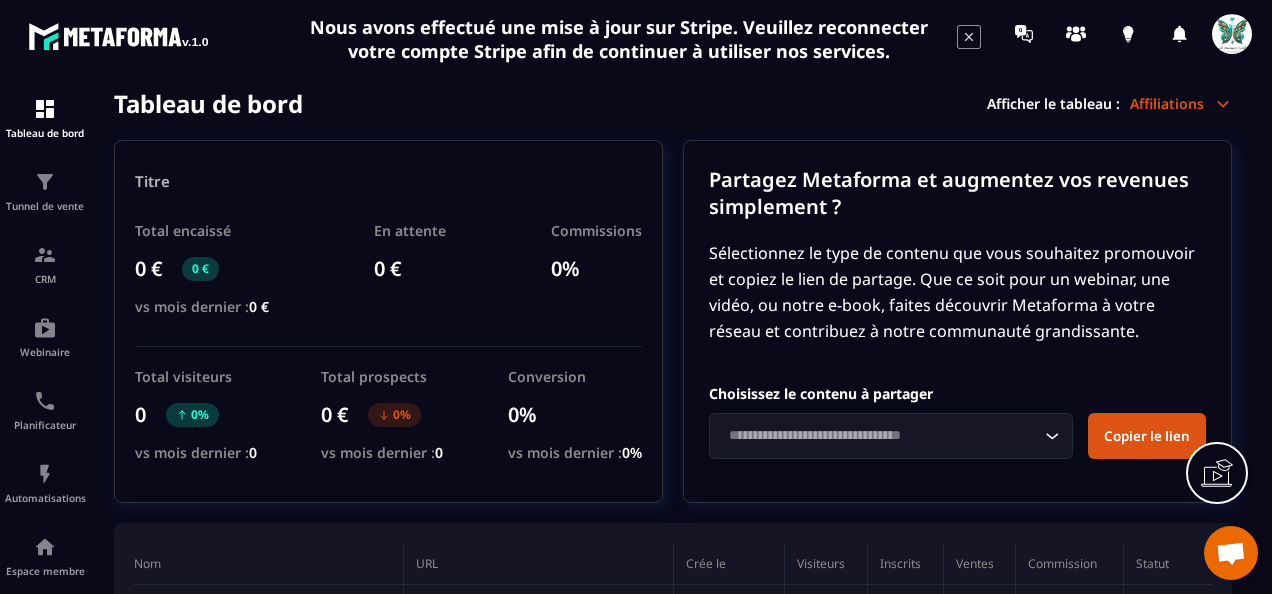 click on "Copier le lien" at bounding box center (1147, 436) 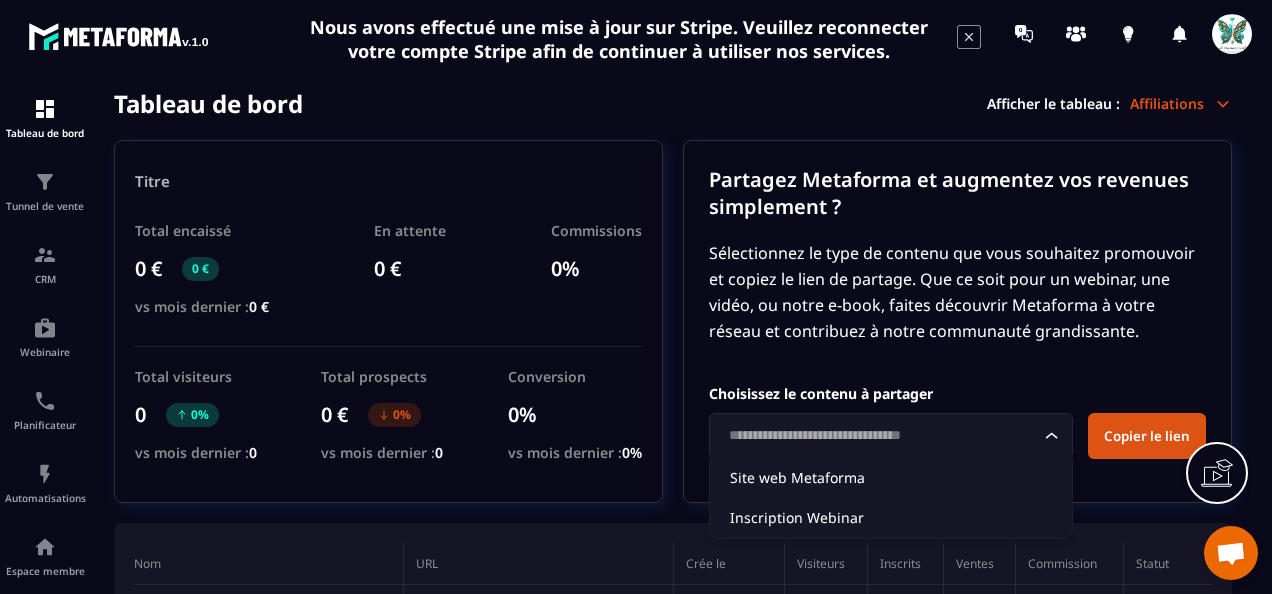 click 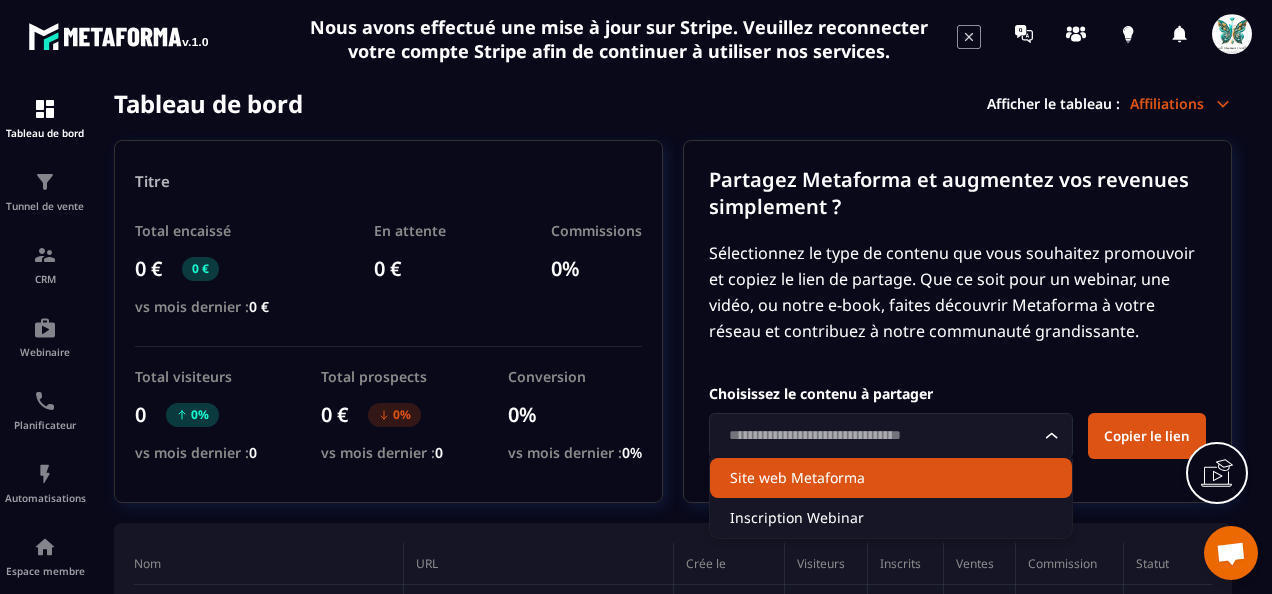 click on "Site web Metaforma" 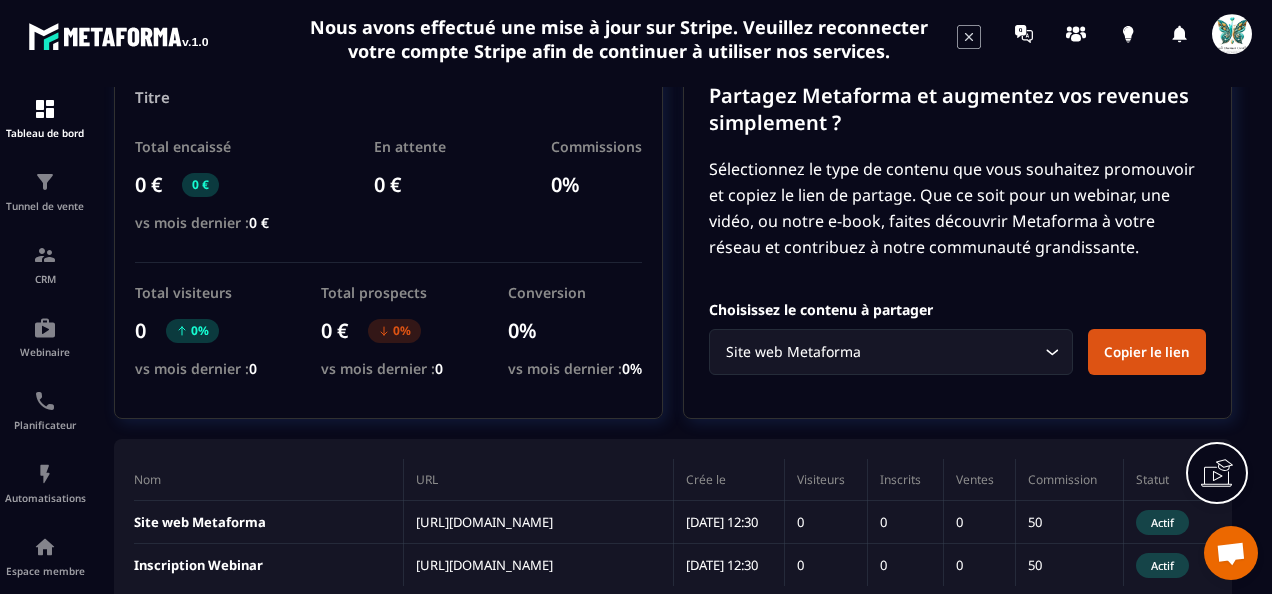 scroll, scrollTop: 148, scrollLeft: 0, axis: vertical 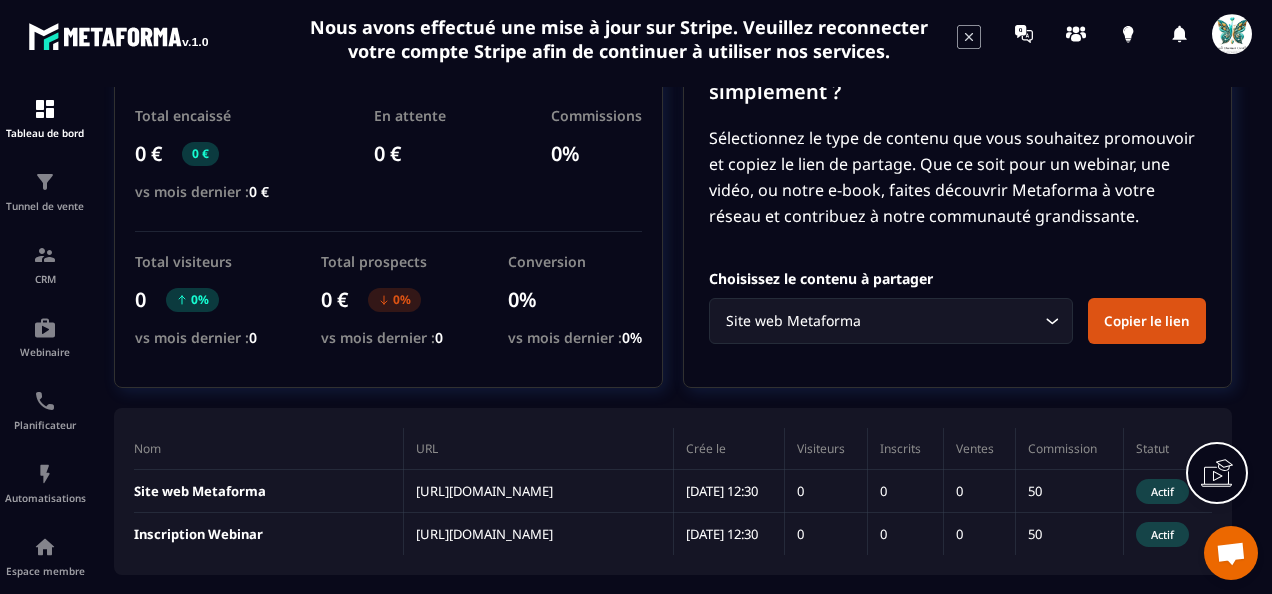 drag, startPoint x: 414, startPoint y: 456, endPoint x: 610, endPoint y: 489, distance: 198.75865 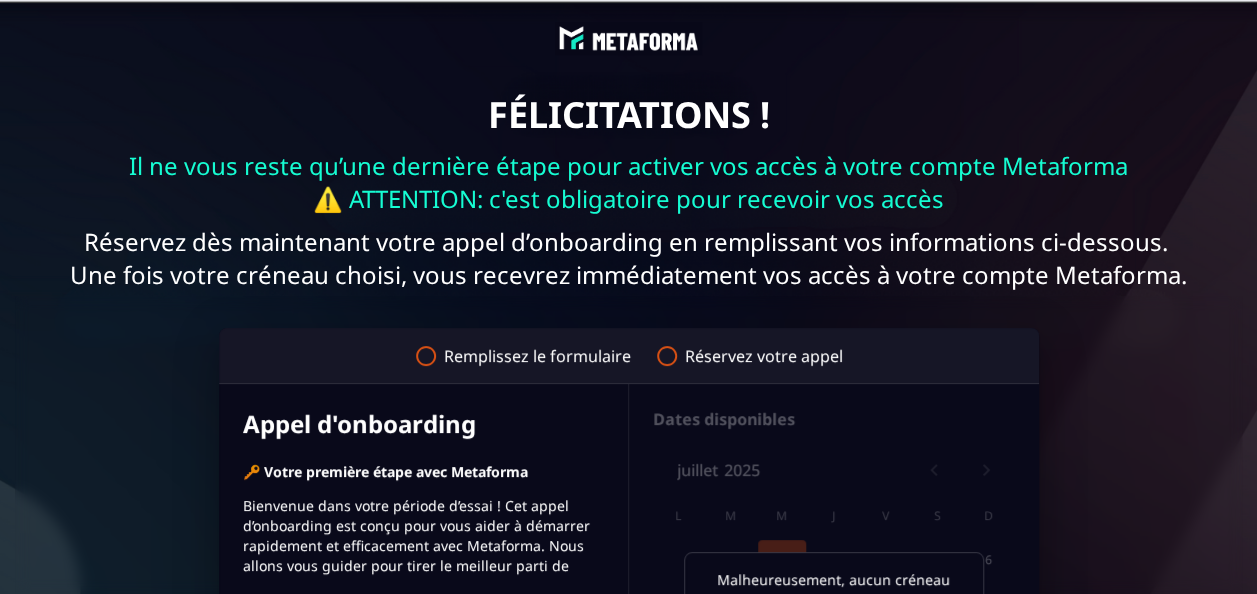 scroll, scrollTop: 0, scrollLeft: 0, axis: both 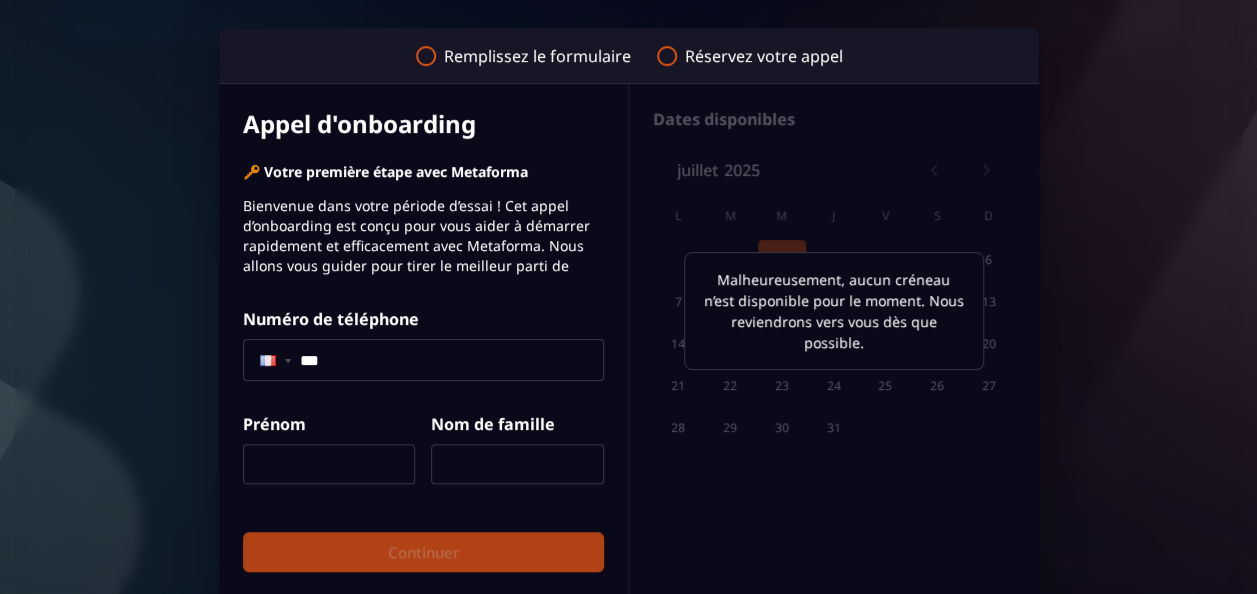 click on "***" 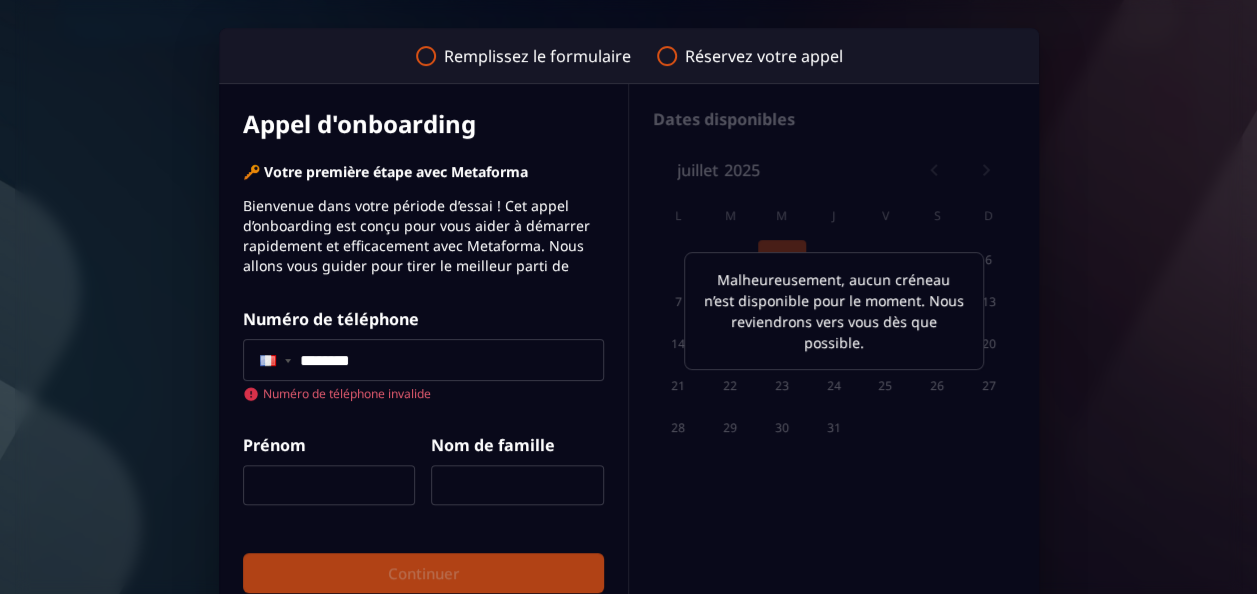 type on "********" 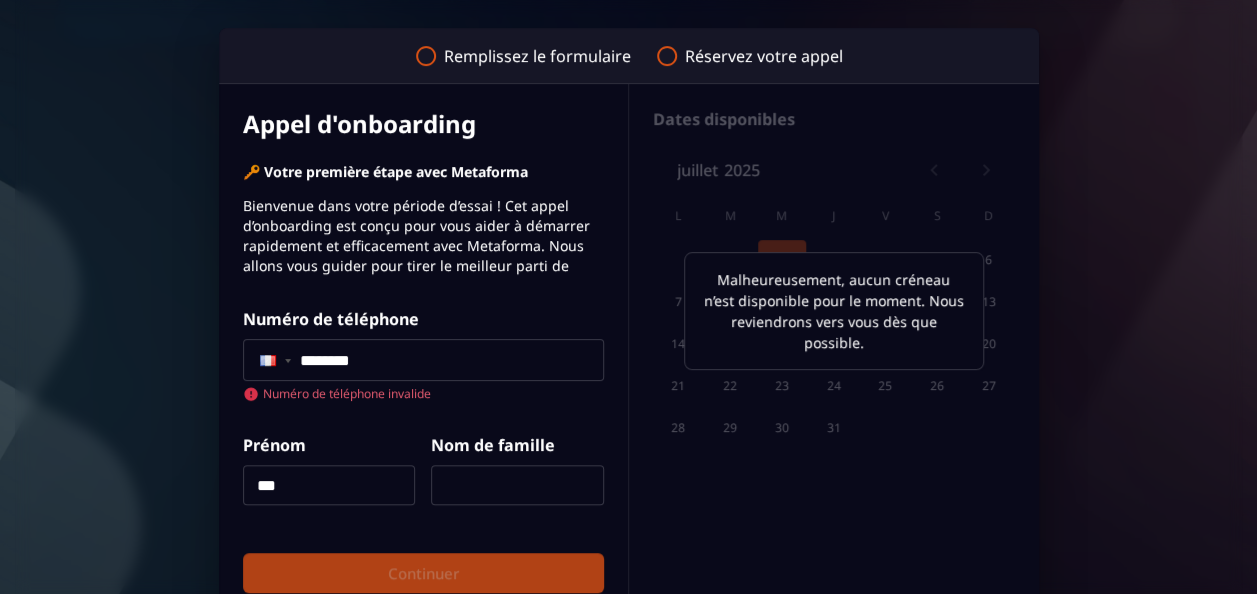 click at bounding box center (517, 485) 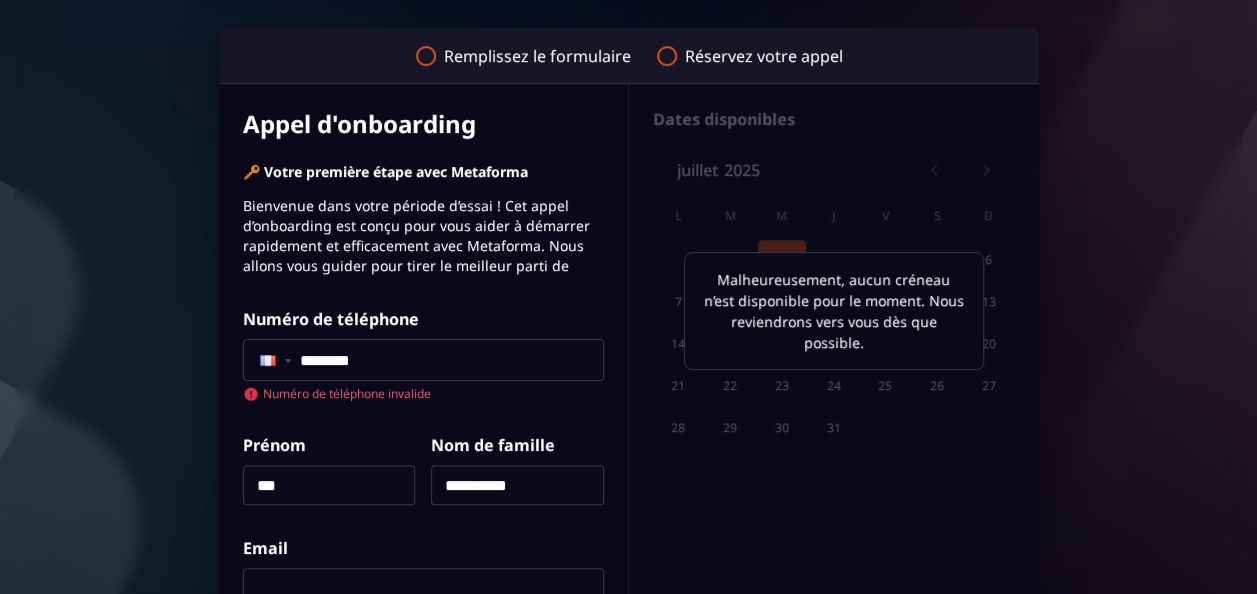 scroll, scrollTop: 10, scrollLeft: 0, axis: vertical 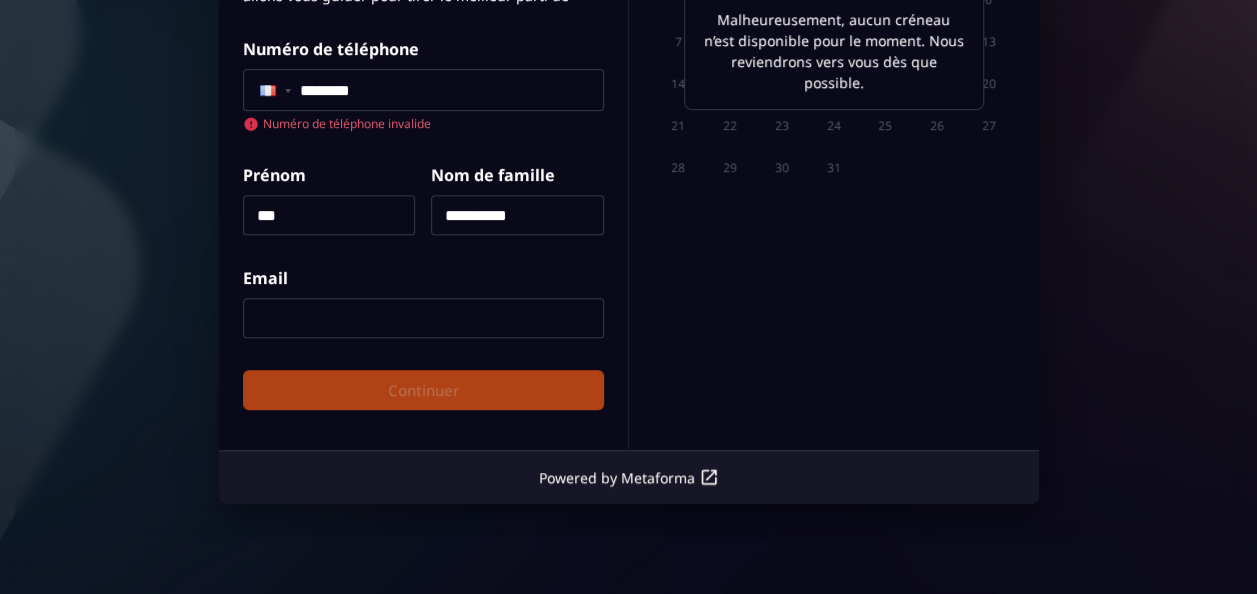 click at bounding box center [423, 318] 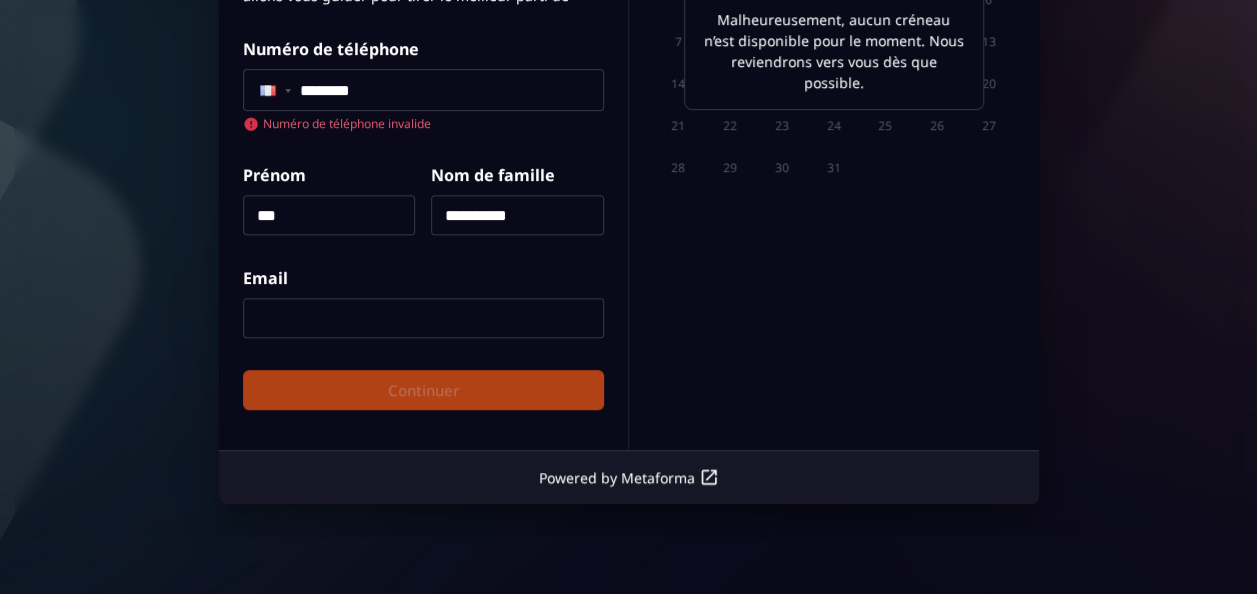 type on "**********" 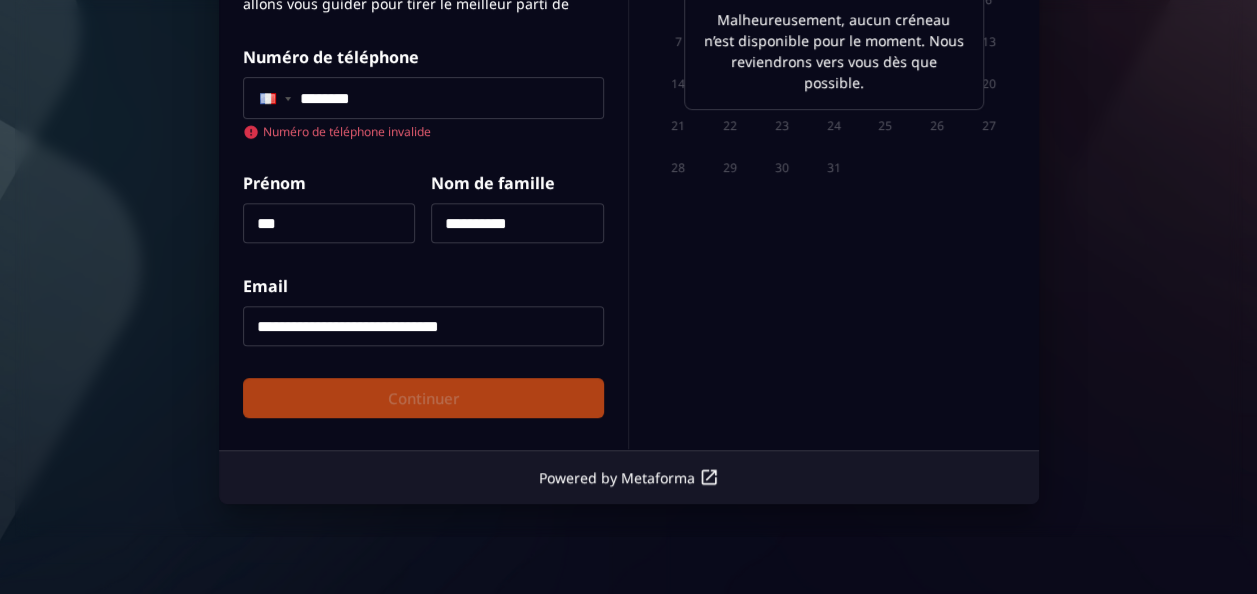 scroll, scrollTop: 0, scrollLeft: 0, axis: both 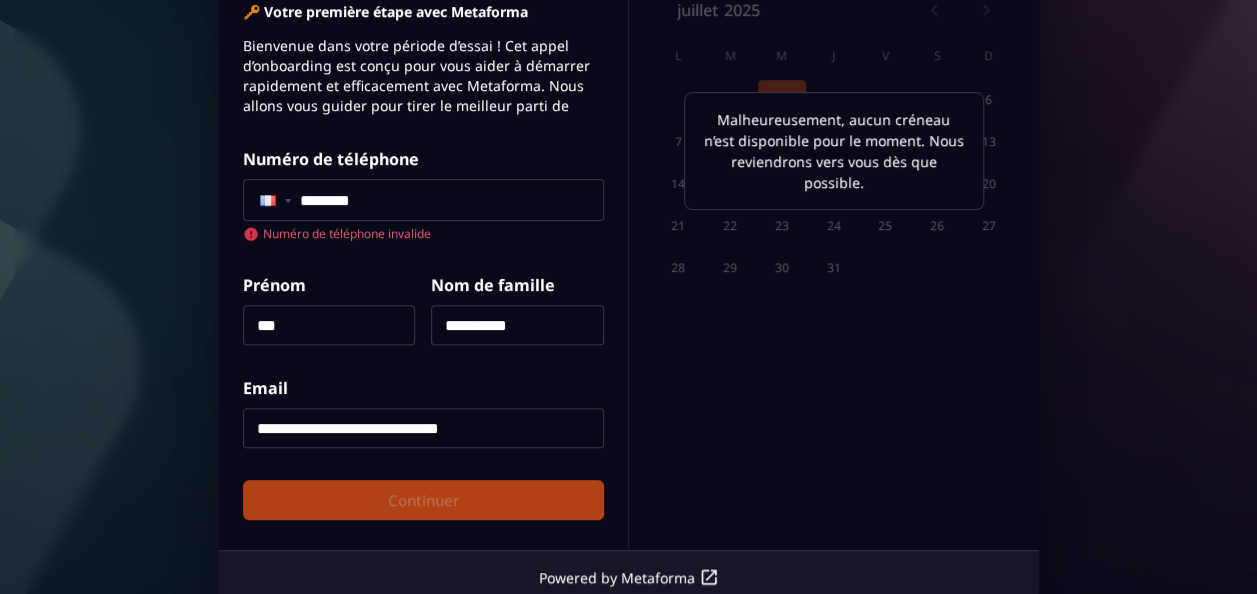 click on "********" 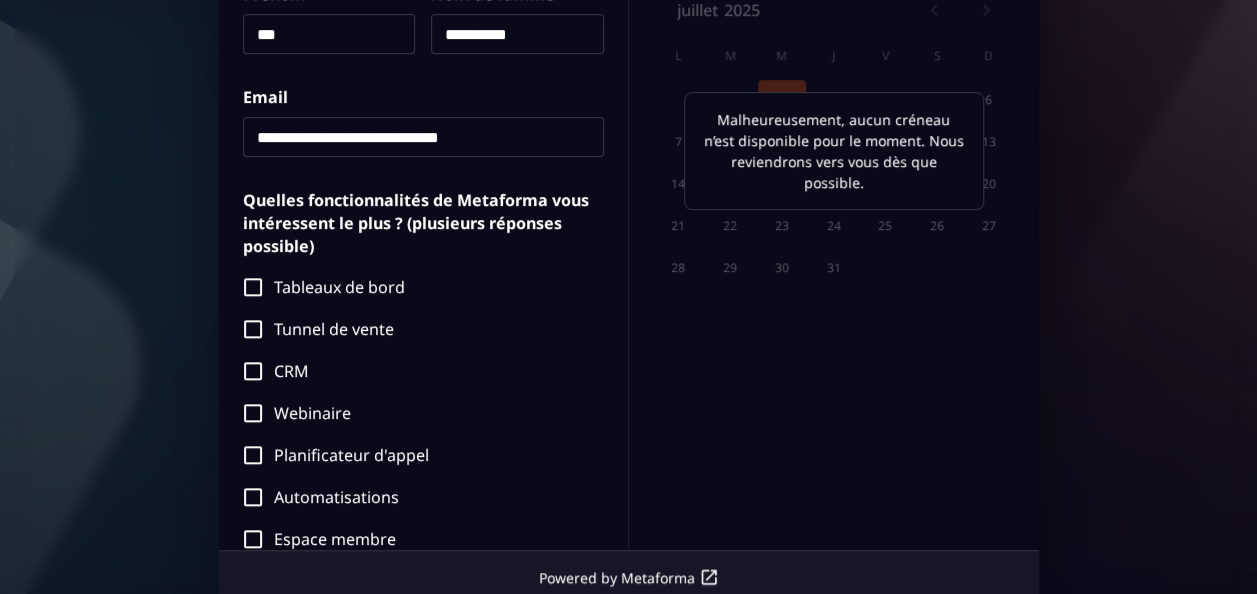 scroll, scrollTop: 300, scrollLeft: 0, axis: vertical 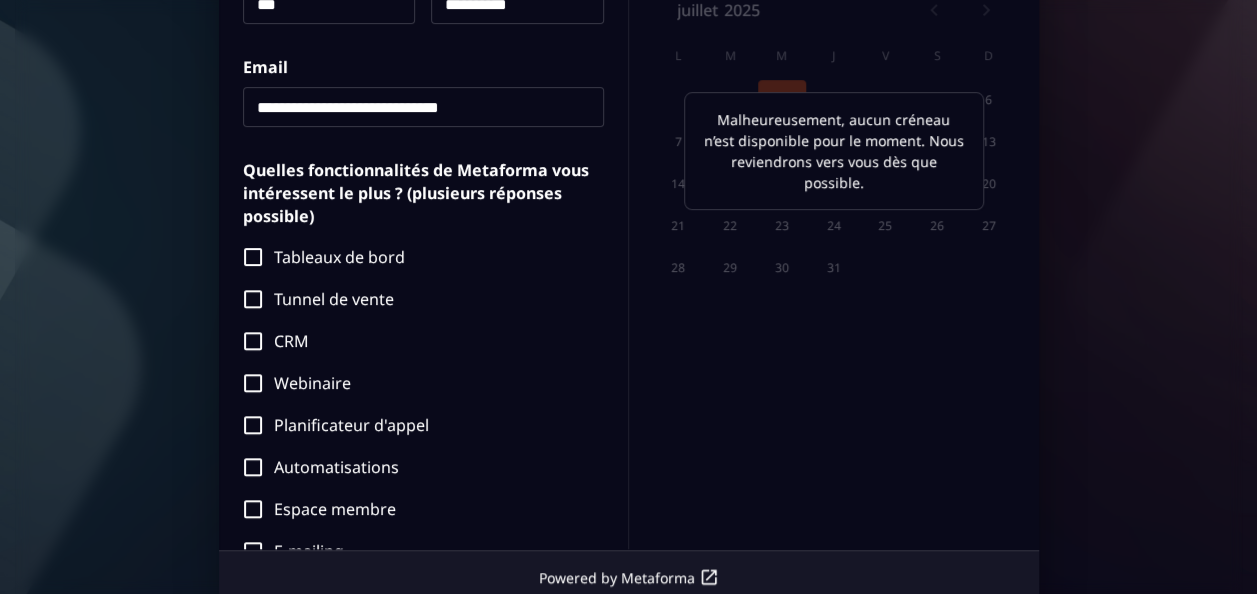 type on "**********" 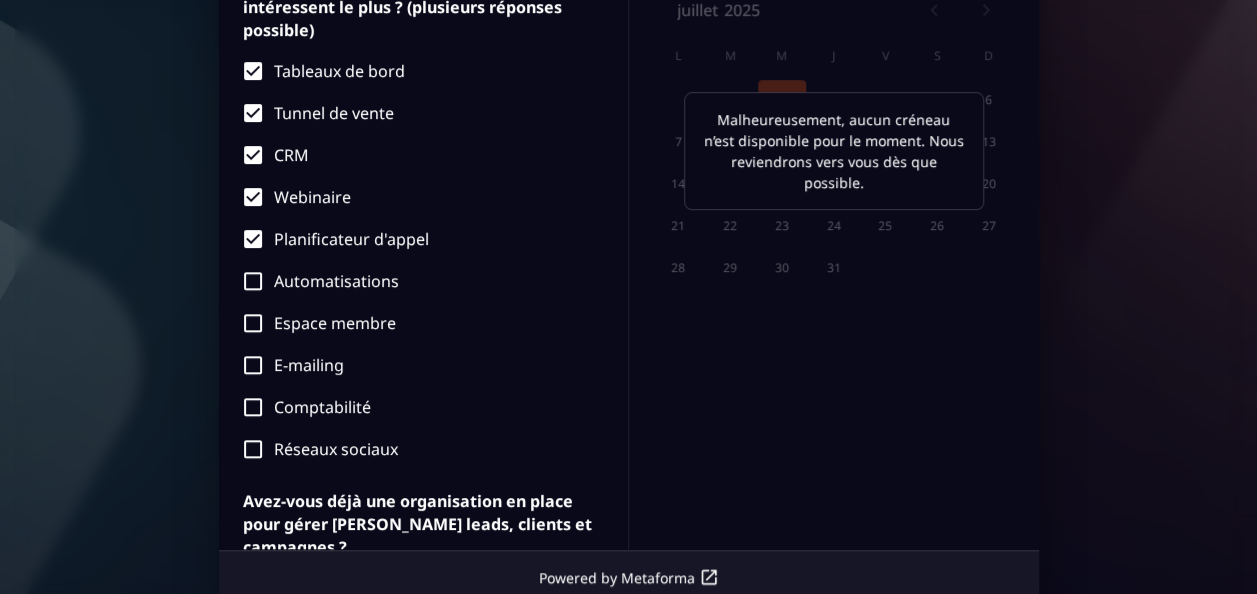 scroll, scrollTop: 600, scrollLeft: 0, axis: vertical 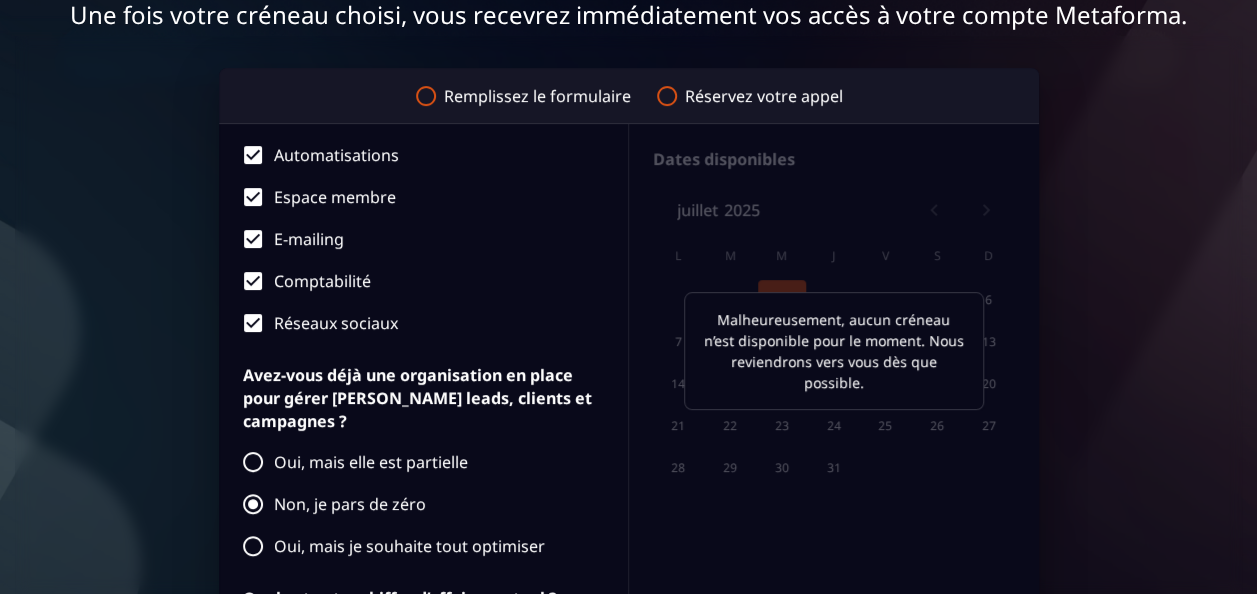 click on "Malheureusement, aucun créneau n’est disponible pour le moment. Nous reviendrons vers vous dès que possible." at bounding box center (834, 350) 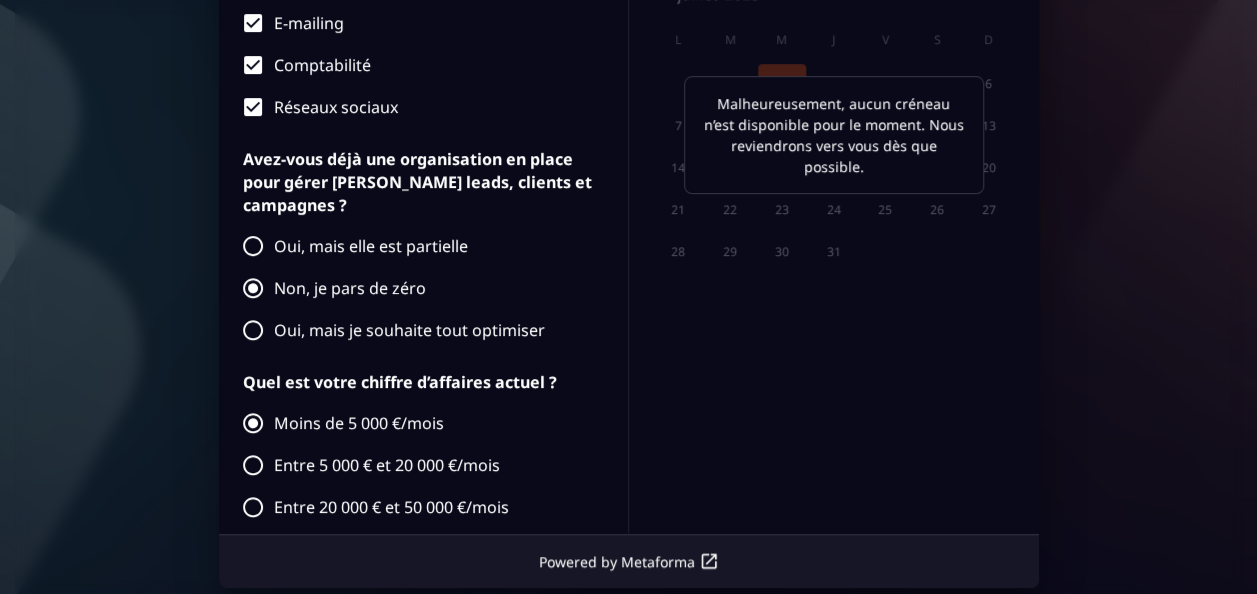 scroll, scrollTop: 560, scrollLeft: 0, axis: vertical 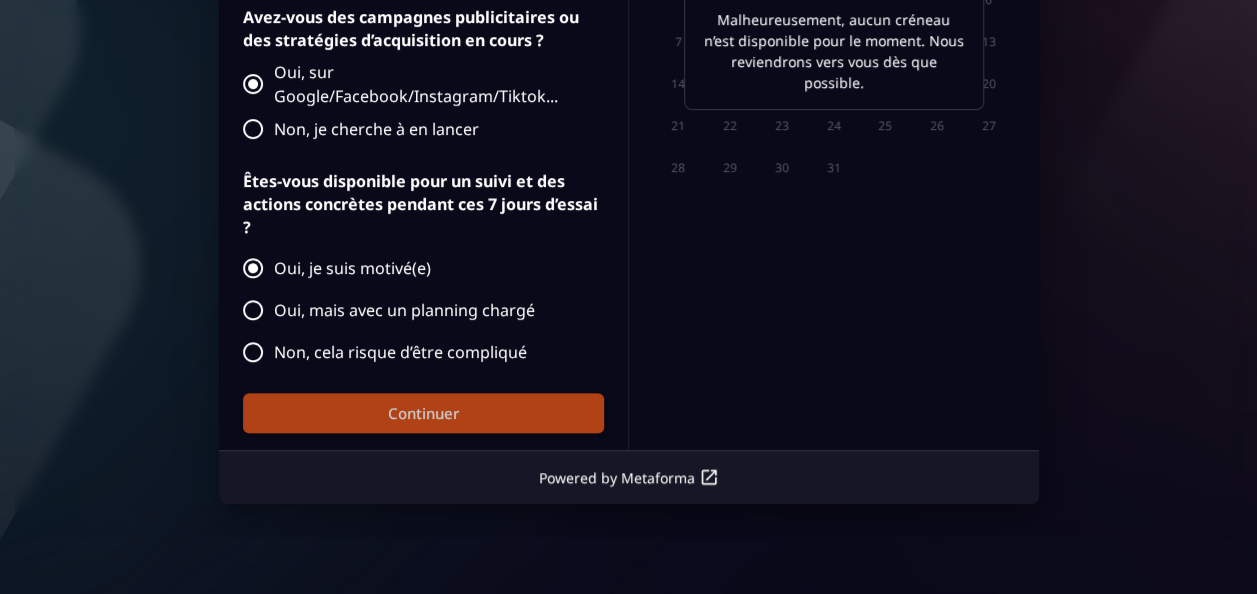 click on "Continuer" at bounding box center (423, 413) 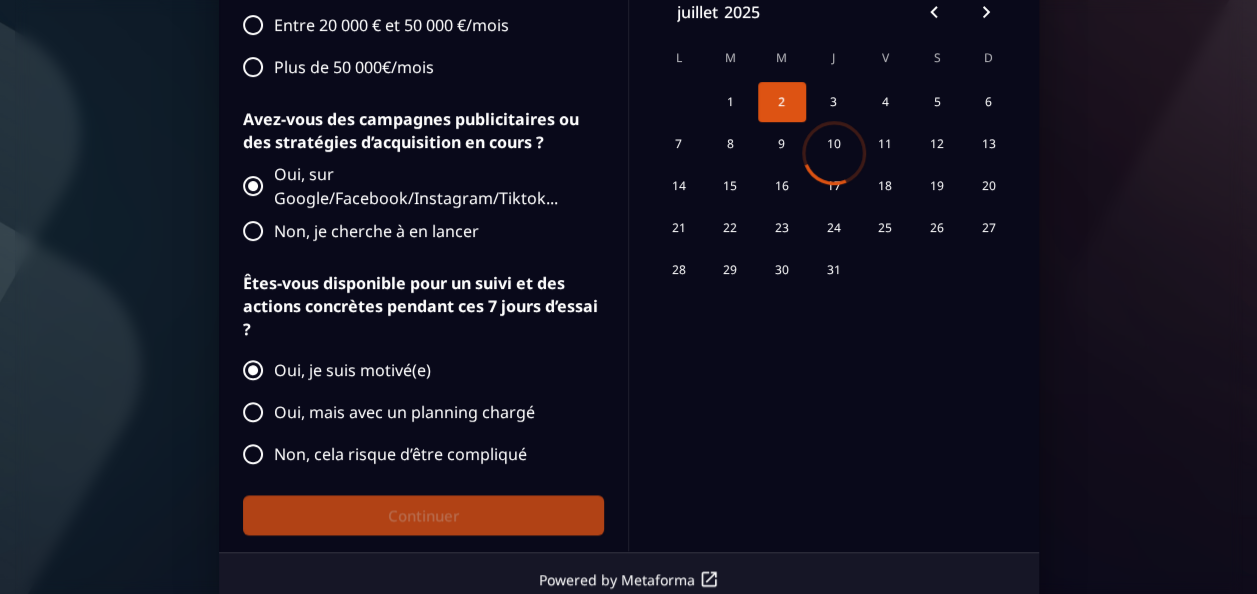 scroll, scrollTop: 360, scrollLeft: 0, axis: vertical 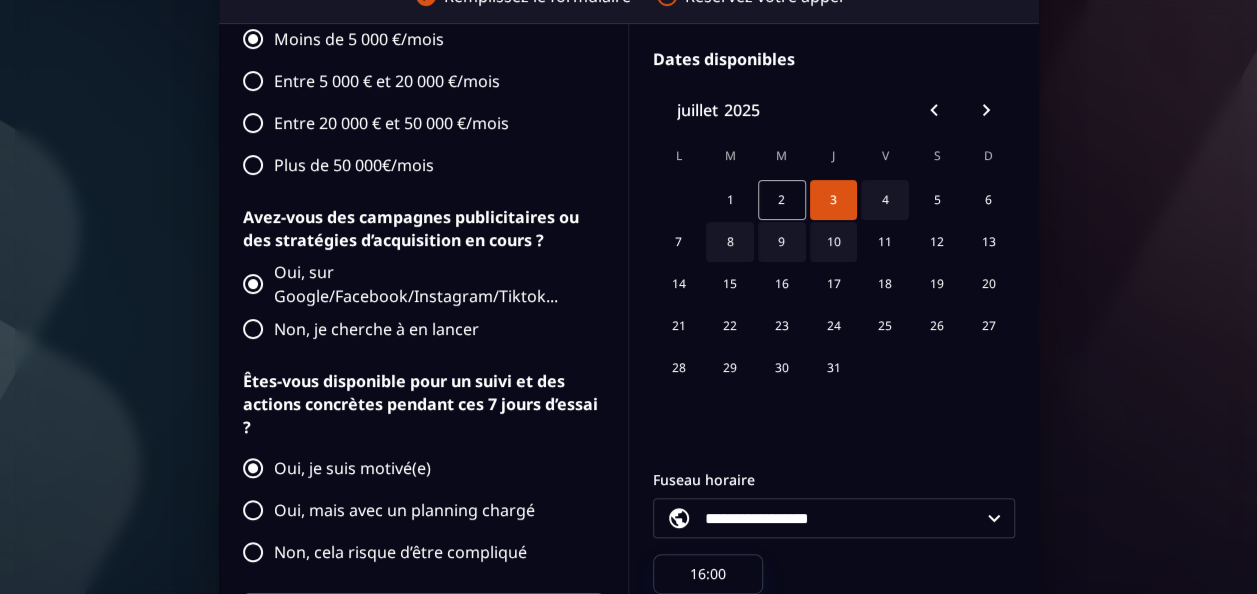 click on "7 8 9 10 11 12 13" at bounding box center [834, 242] 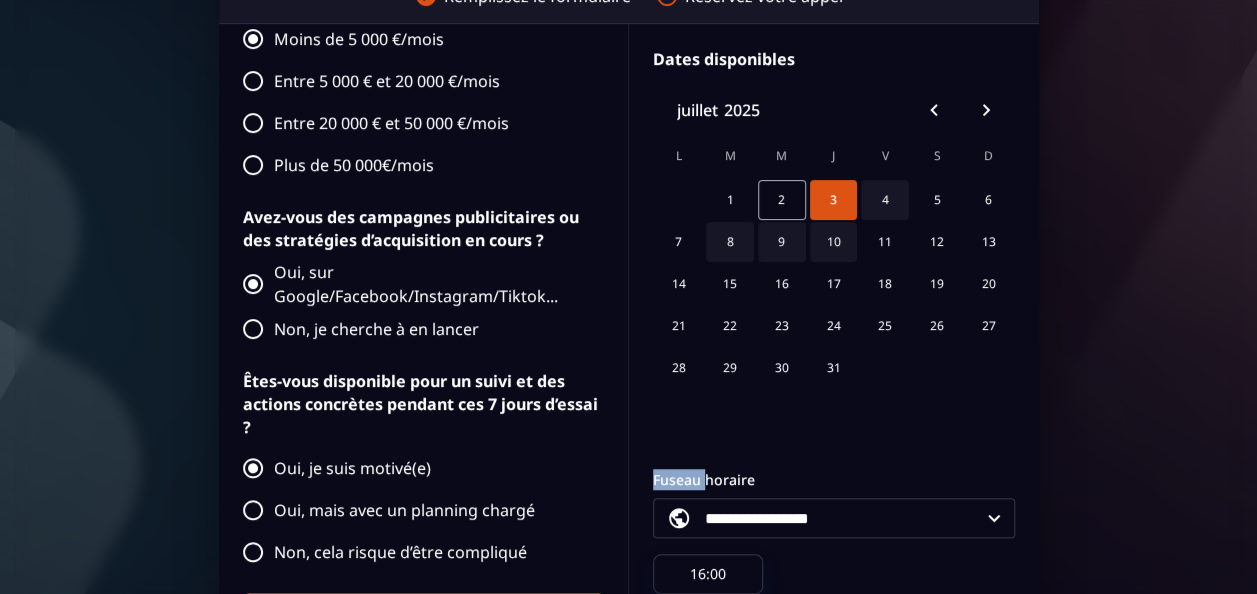 click on "7 8 9 10 11 12 13" at bounding box center [834, 242] 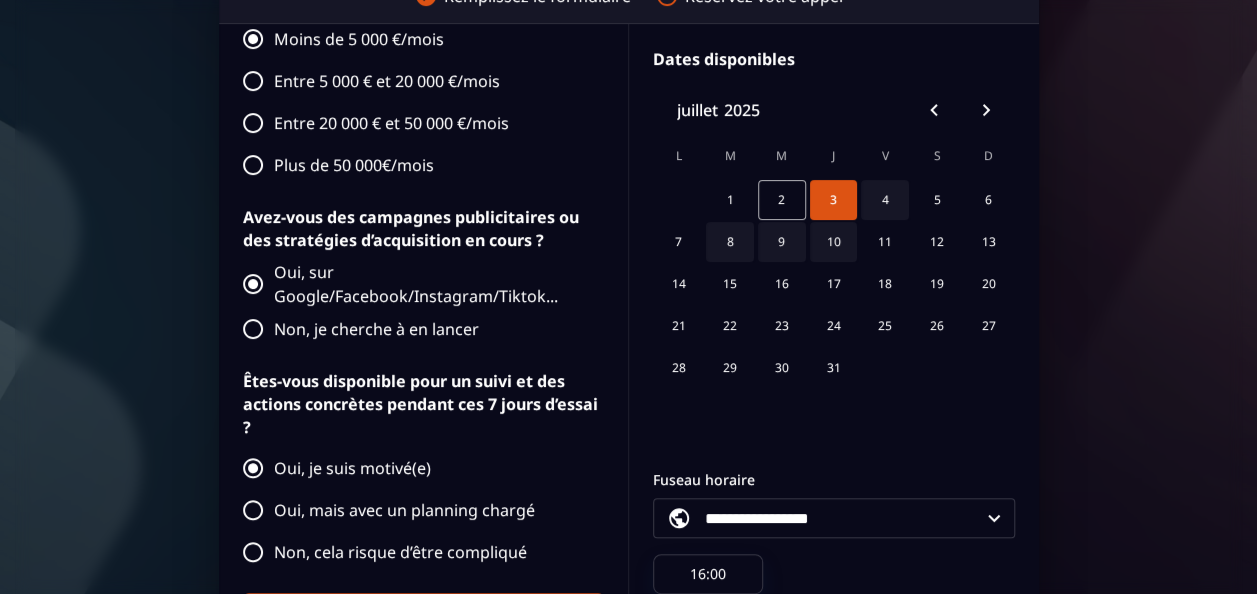 click on "7 8 9 10 11 12 13" at bounding box center (834, 242) 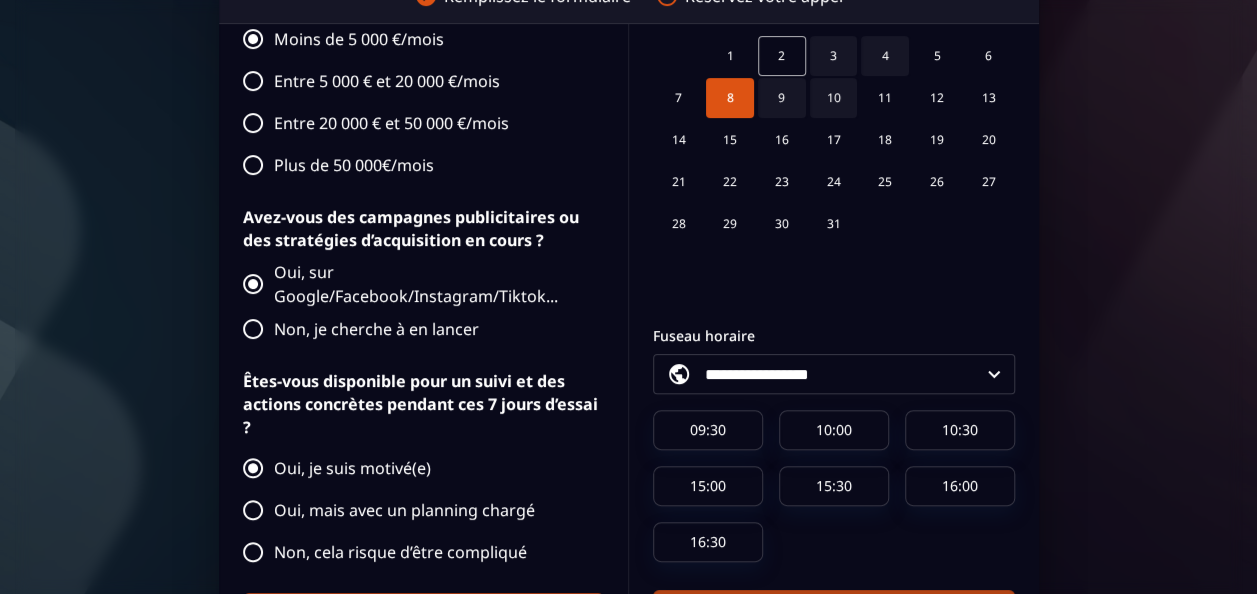 scroll, scrollTop: 162, scrollLeft: 0, axis: vertical 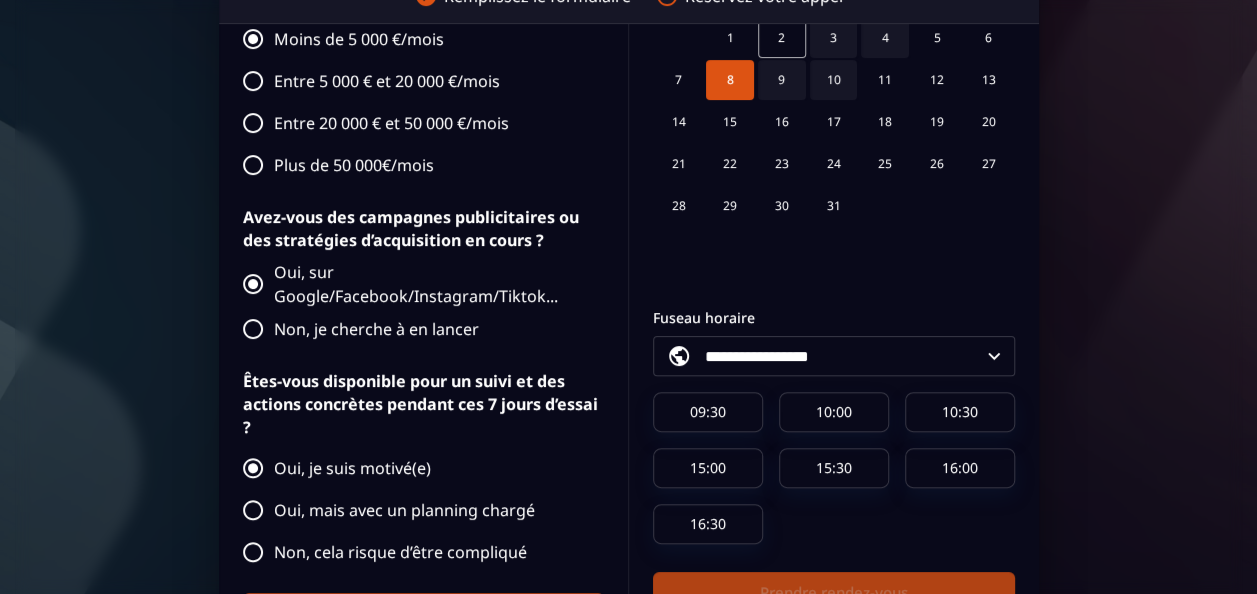 click on "7 8 9 10 11 12 13" at bounding box center (834, 80) 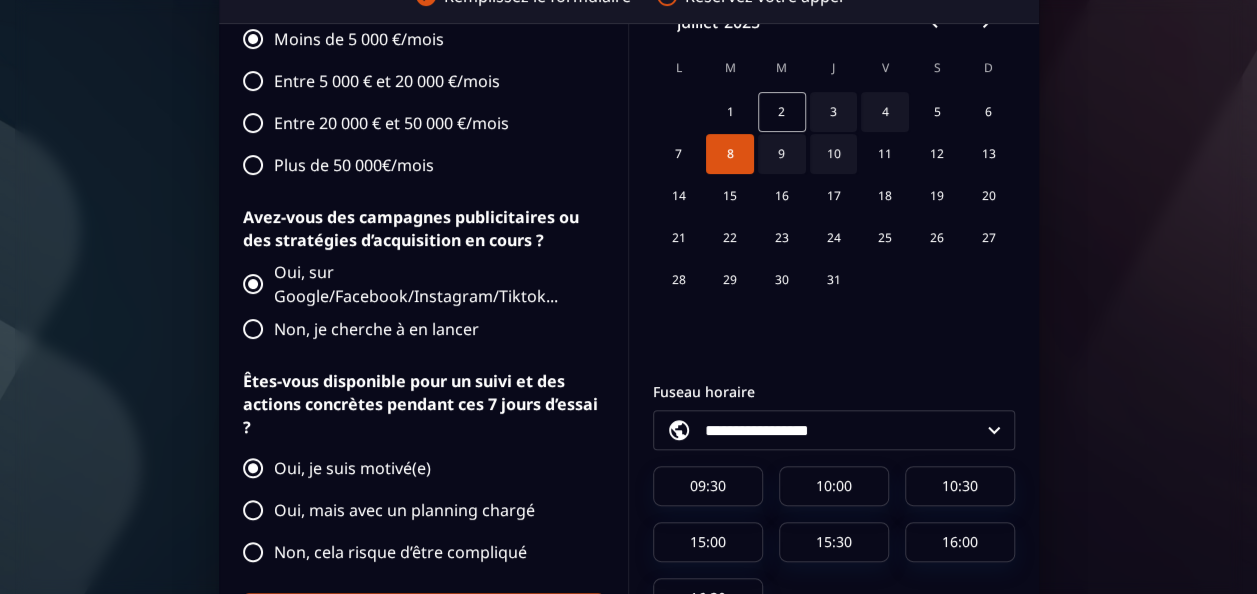 scroll, scrollTop: 62, scrollLeft: 0, axis: vertical 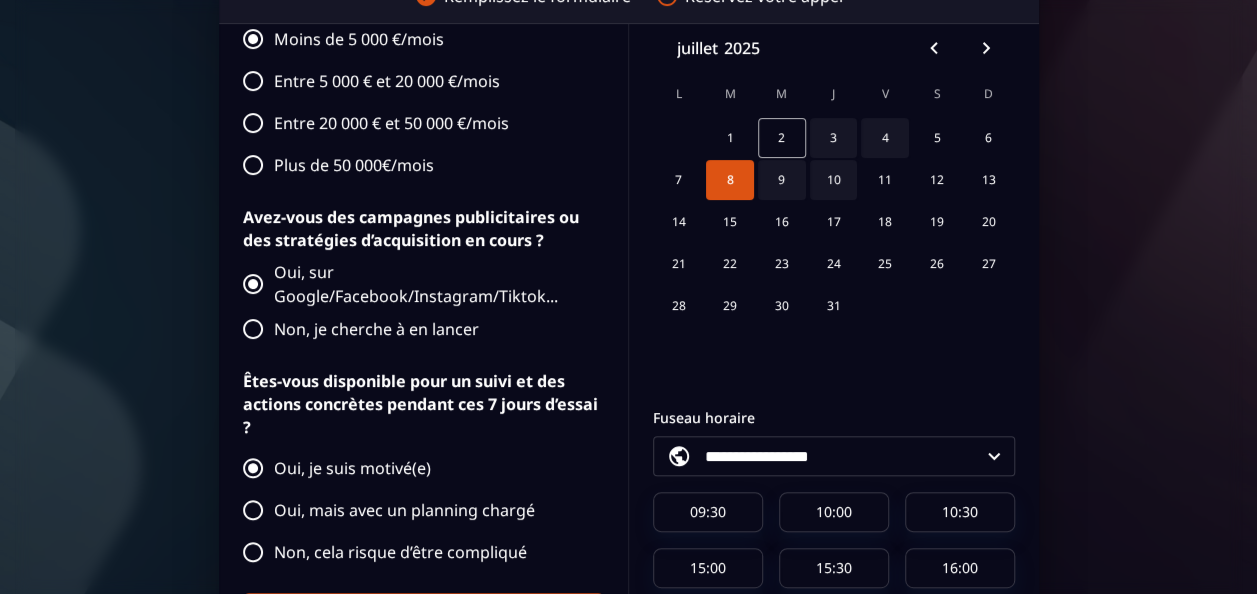 click on "1 2 3 4 5 6" at bounding box center [834, 138] 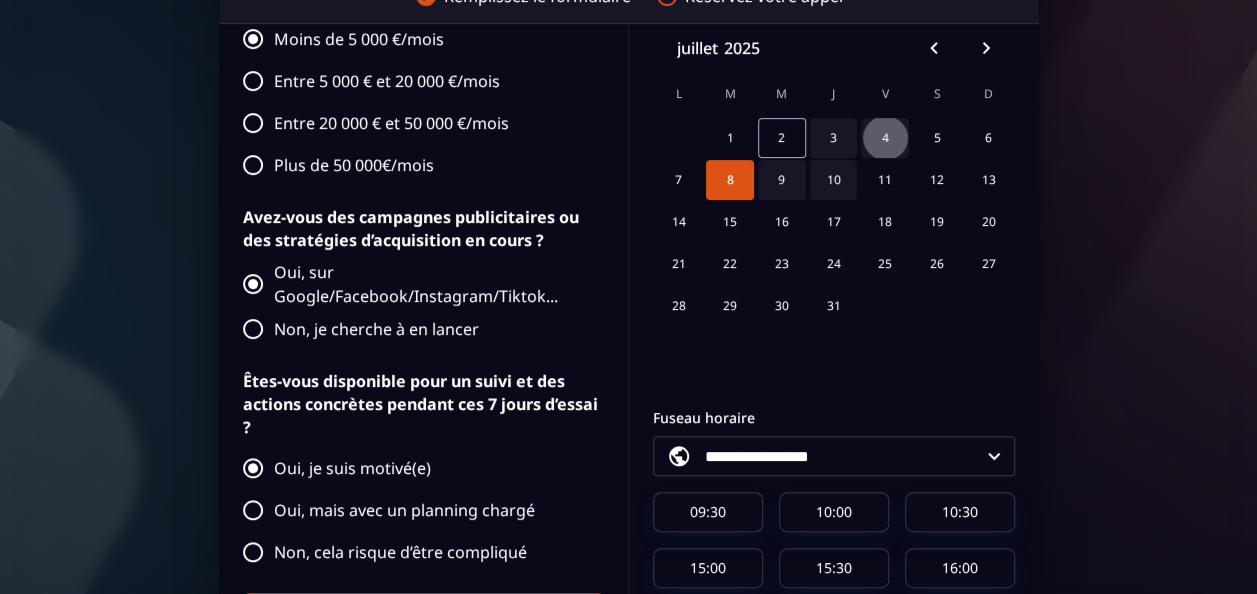 click on "4" at bounding box center (885, 138) 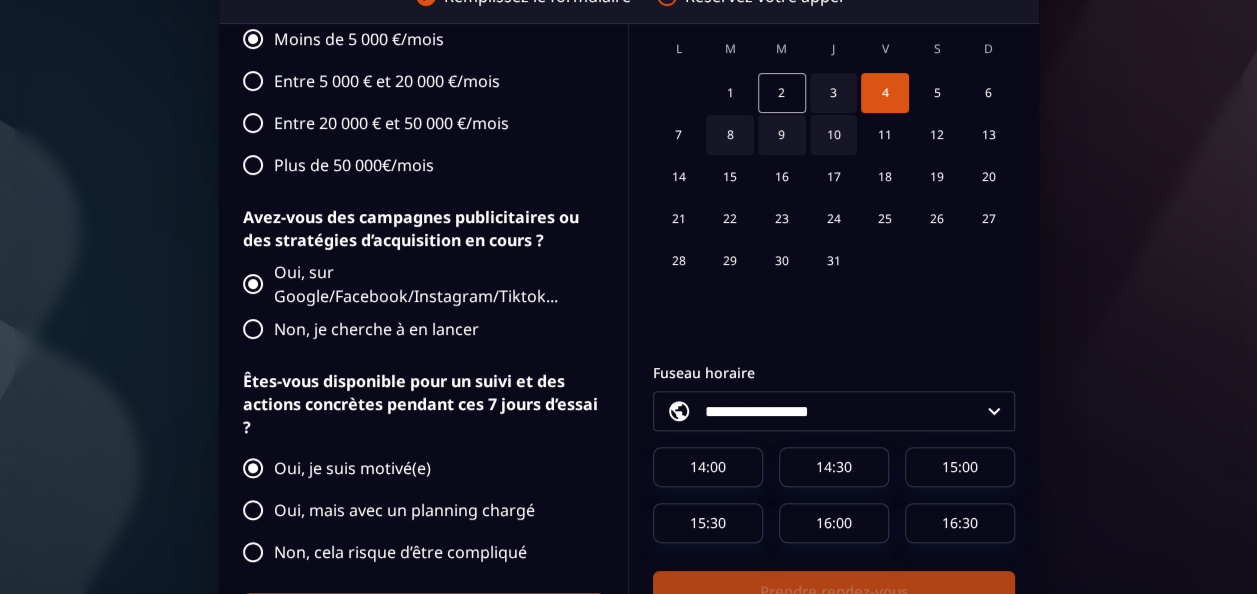 scroll, scrollTop: 7, scrollLeft: 0, axis: vertical 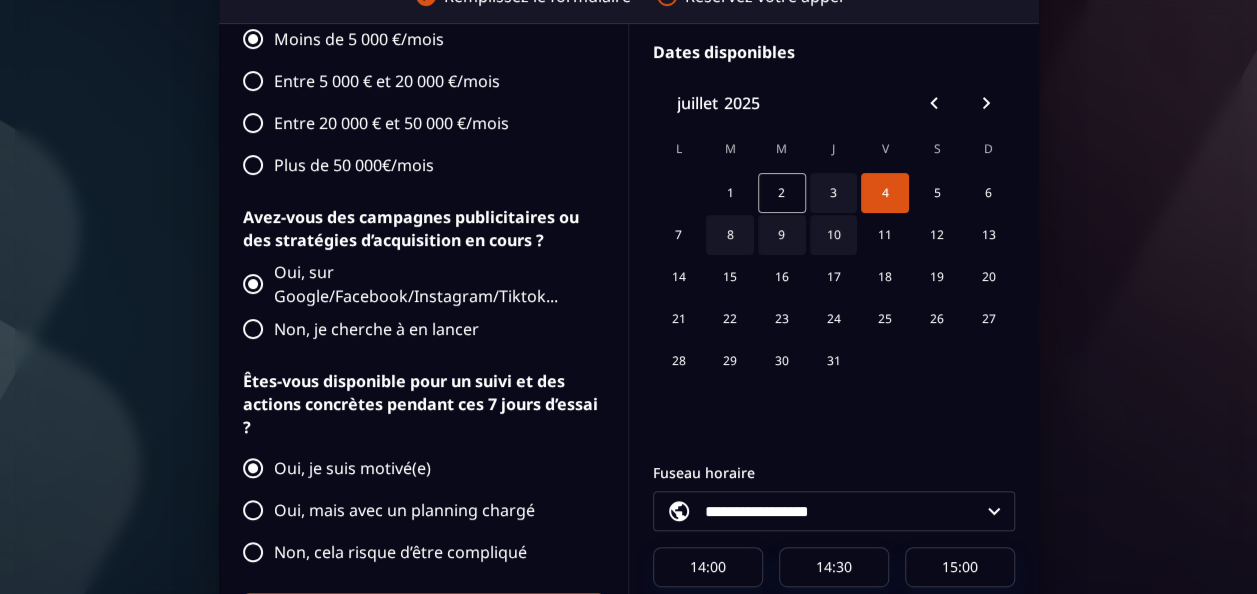 click on "8" at bounding box center [730, 235] 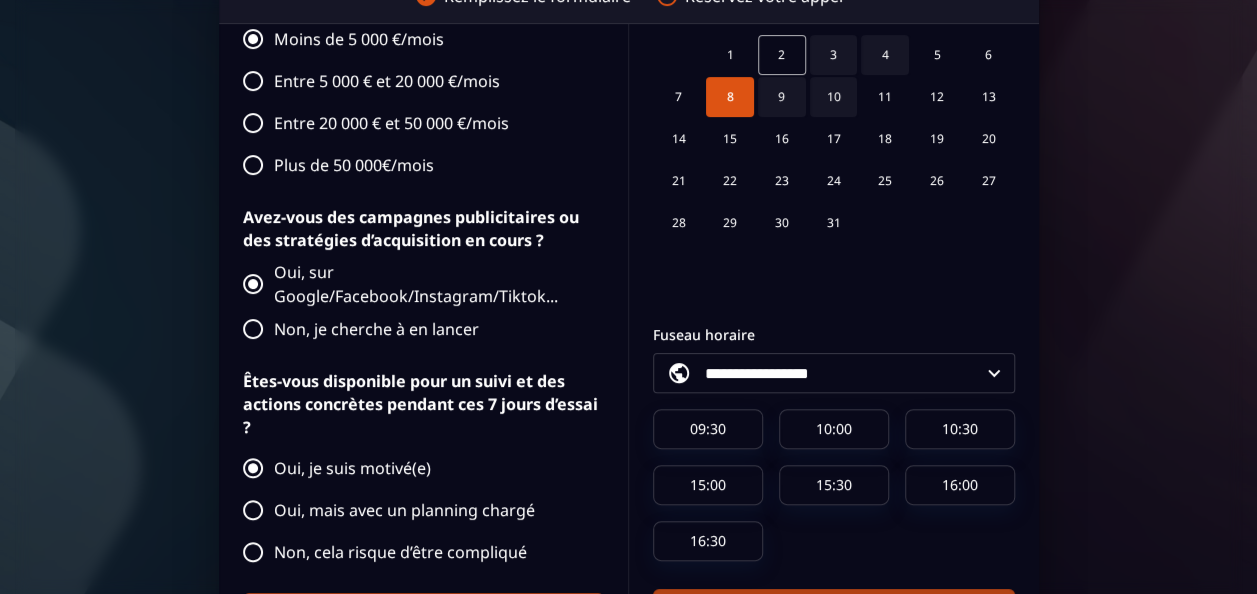 scroll, scrollTop: 162, scrollLeft: 0, axis: vertical 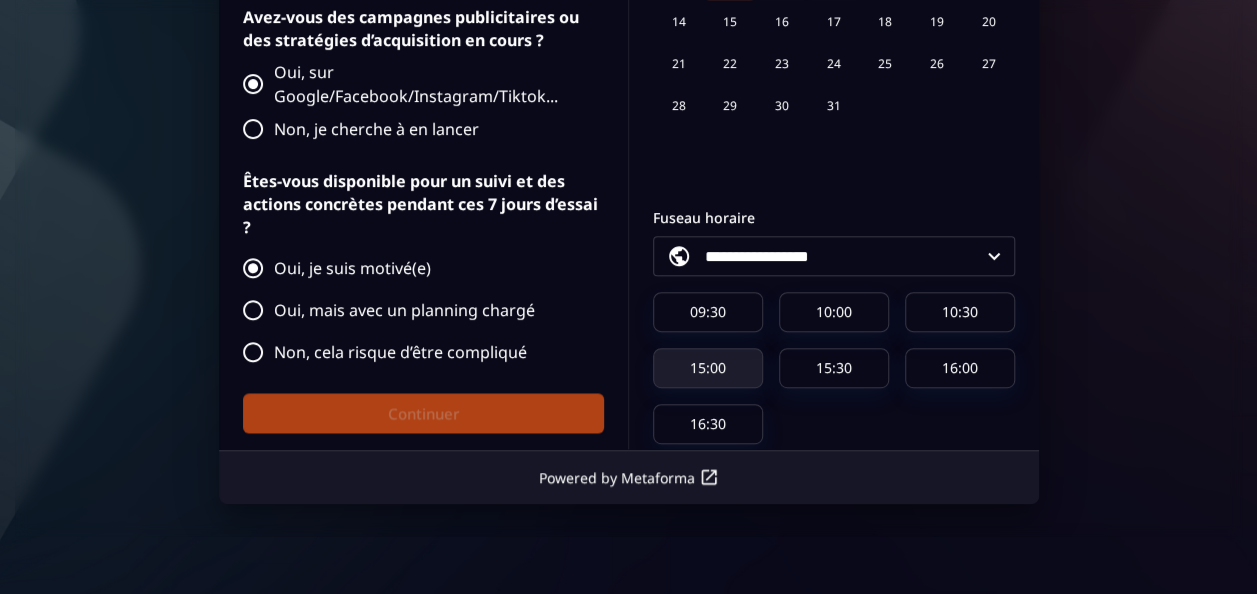 click on "15:00" at bounding box center [708, 368] 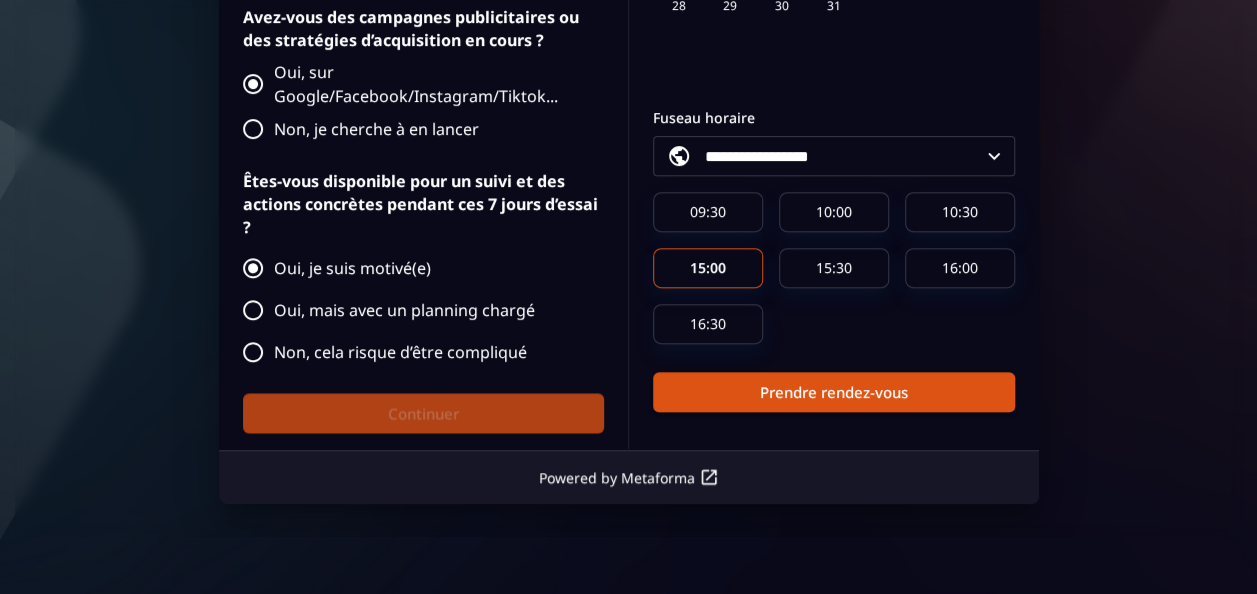 scroll, scrollTop: 0, scrollLeft: 0, axis: both 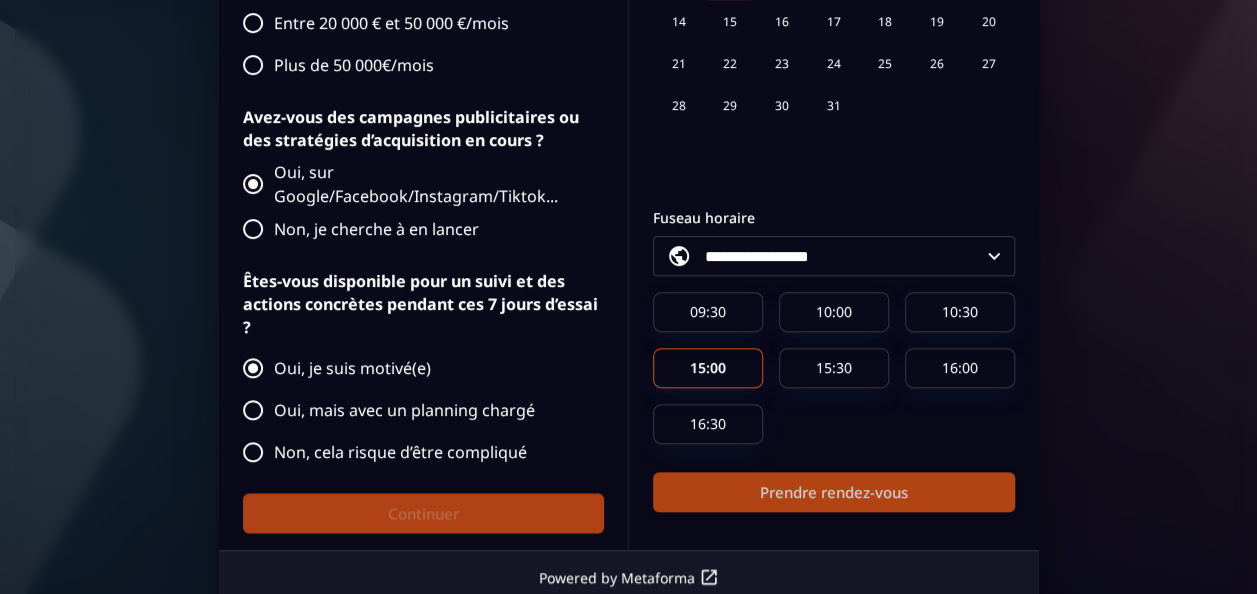 click on "Prendre rendez-vous" at bounding box center (834, 492) 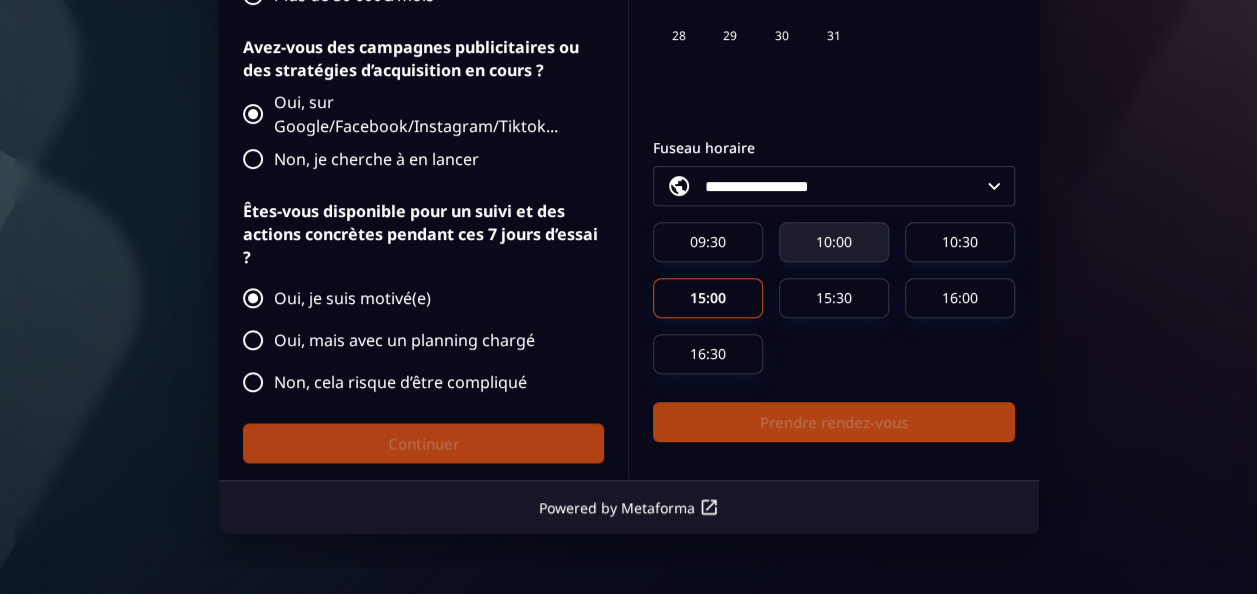 scroll, scrollTop: 560, scrollLeft: 0, axis: vertical 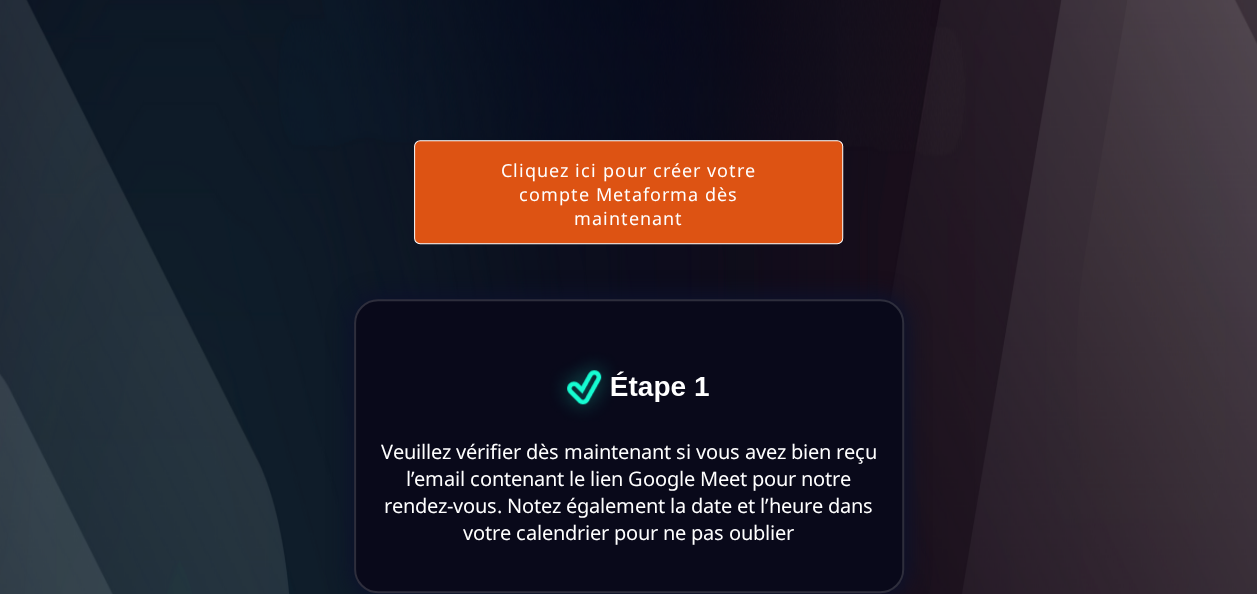 click on "Cliquez ici pour créer votre compte Metaforma dès maintenant" at bounding box center (628, 192) 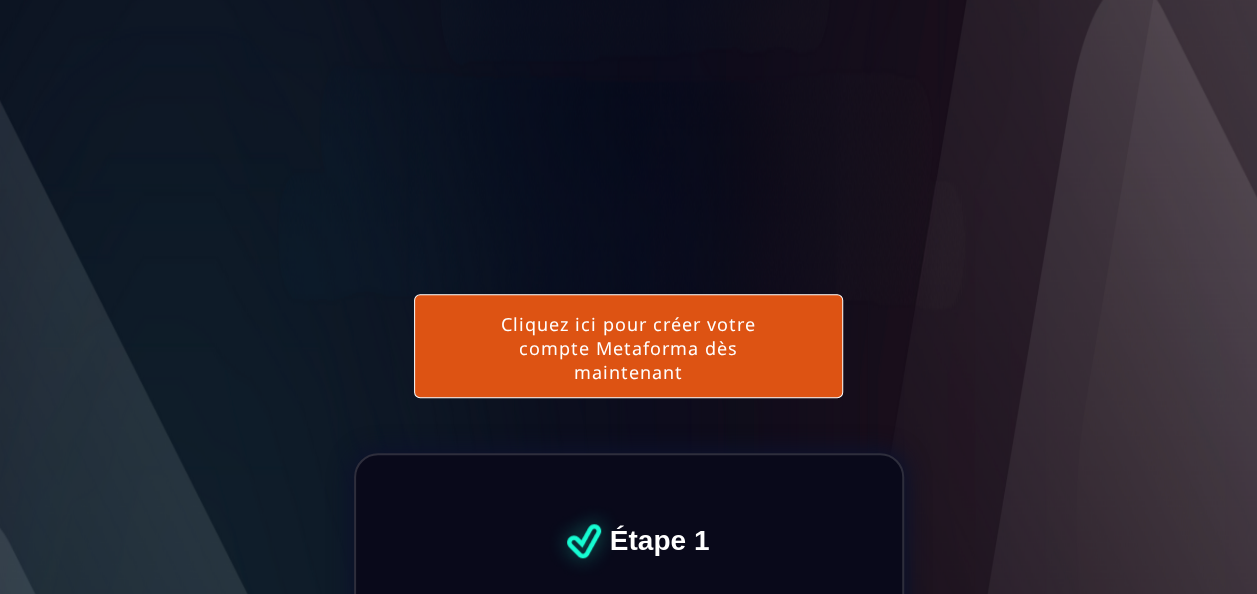scroll, scrollTop: 586, scrollLeft: 0, axis: vertical 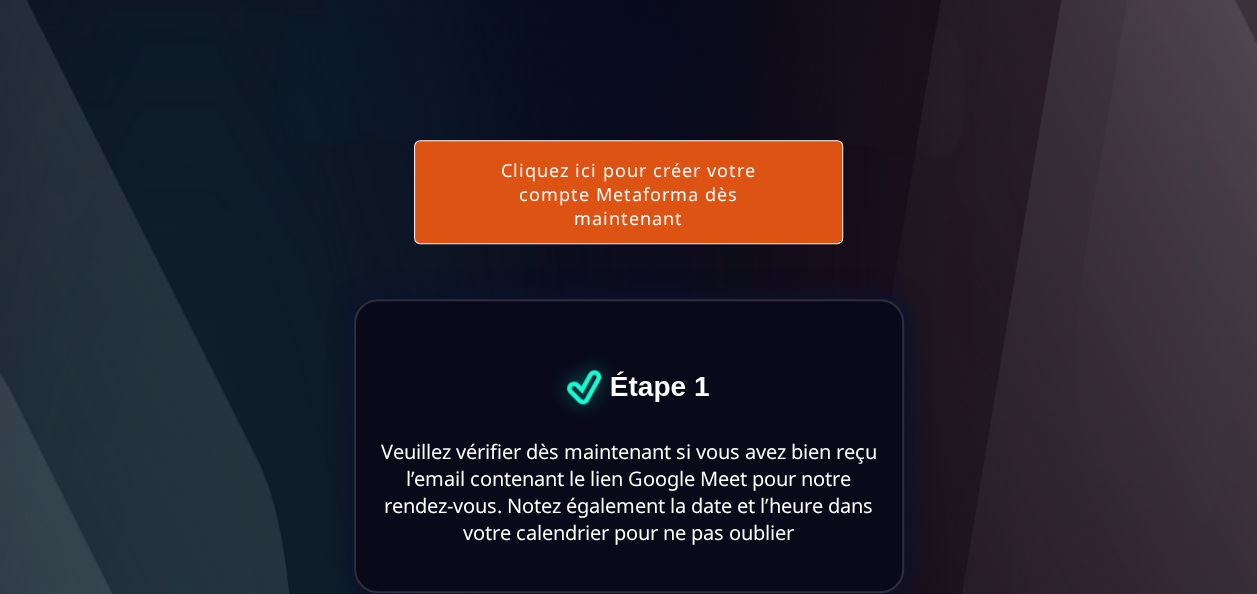 click on "Cliquez ici pour créer votre compte Metaforma dès maintenant" at bounding box center (628, 192) 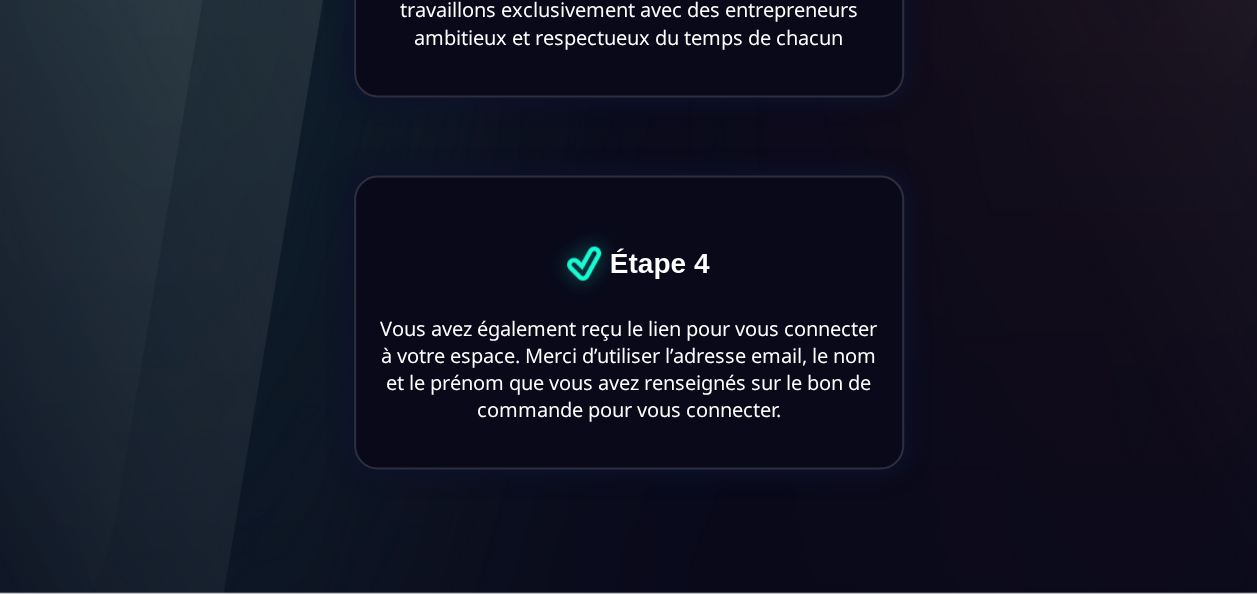 scroll, scrollTop: 1486, scrollLeft: 0, axis: vertical 